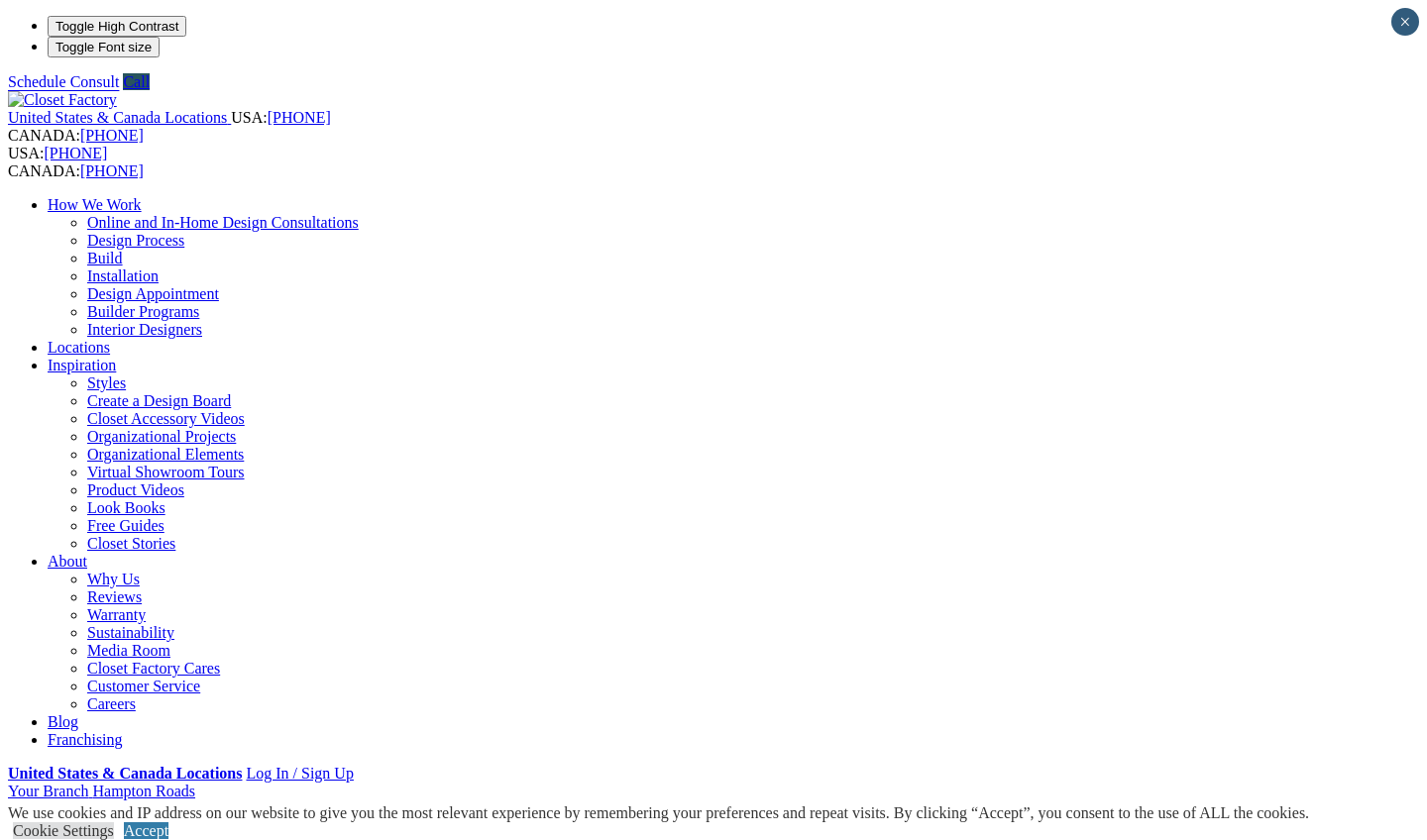 scroll, scrollTop: 0, scrollLeft: 0, axis: both 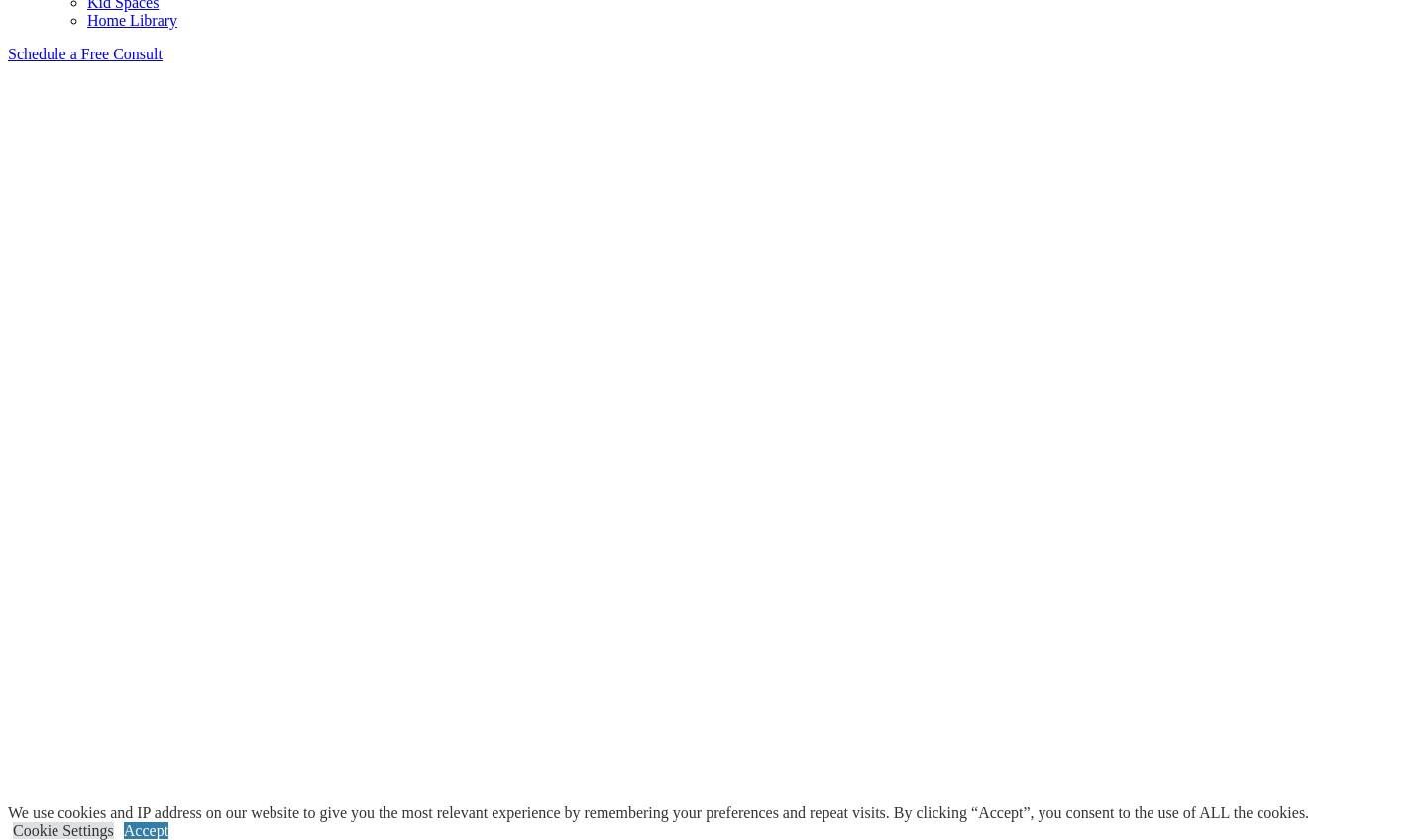 click on "Home Office" at bounding box center [89, 6067] 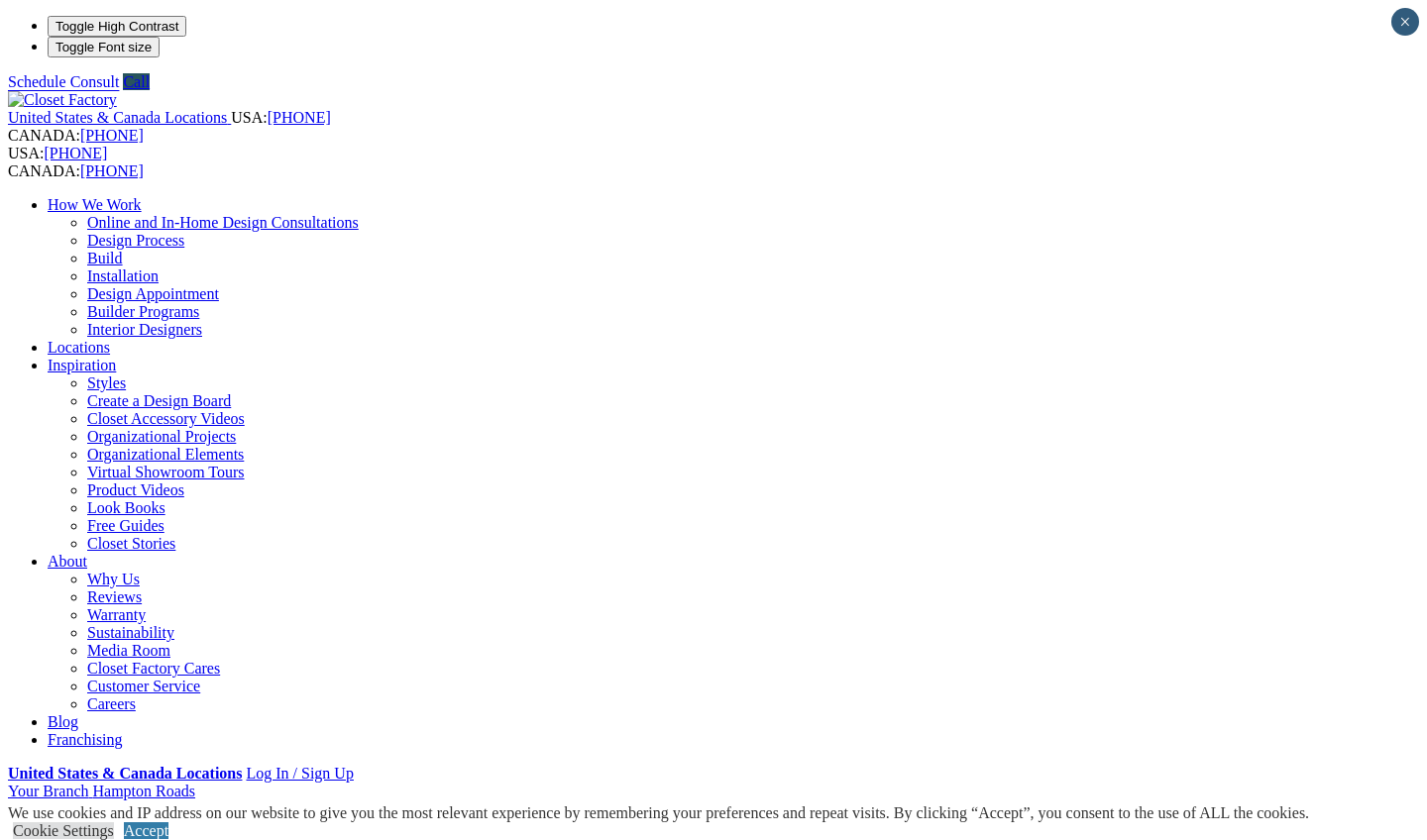 scroll, scrollTop: 0, scrollLeft: 0, axis: both 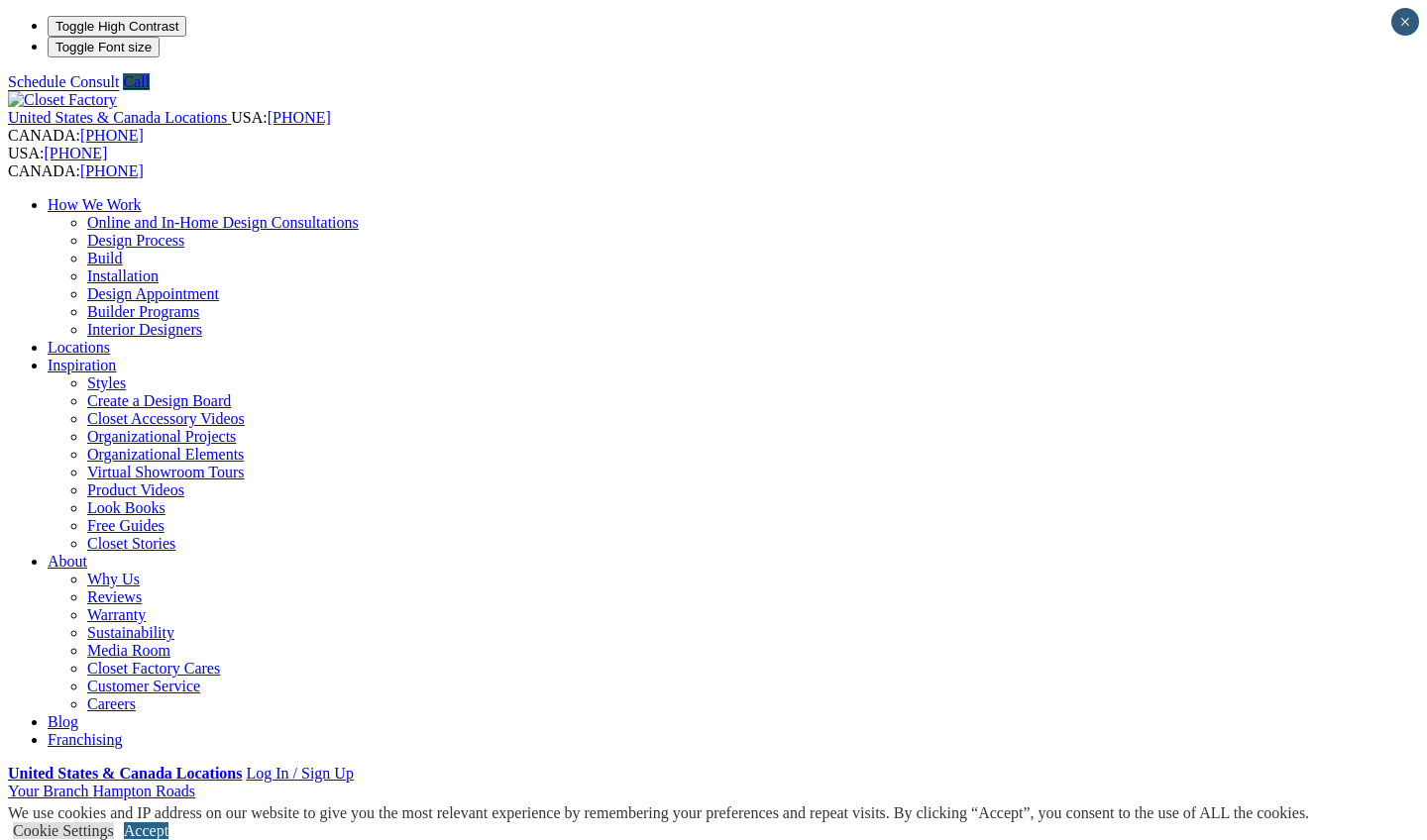 click on "Accept" at bounding box center (146, 830) 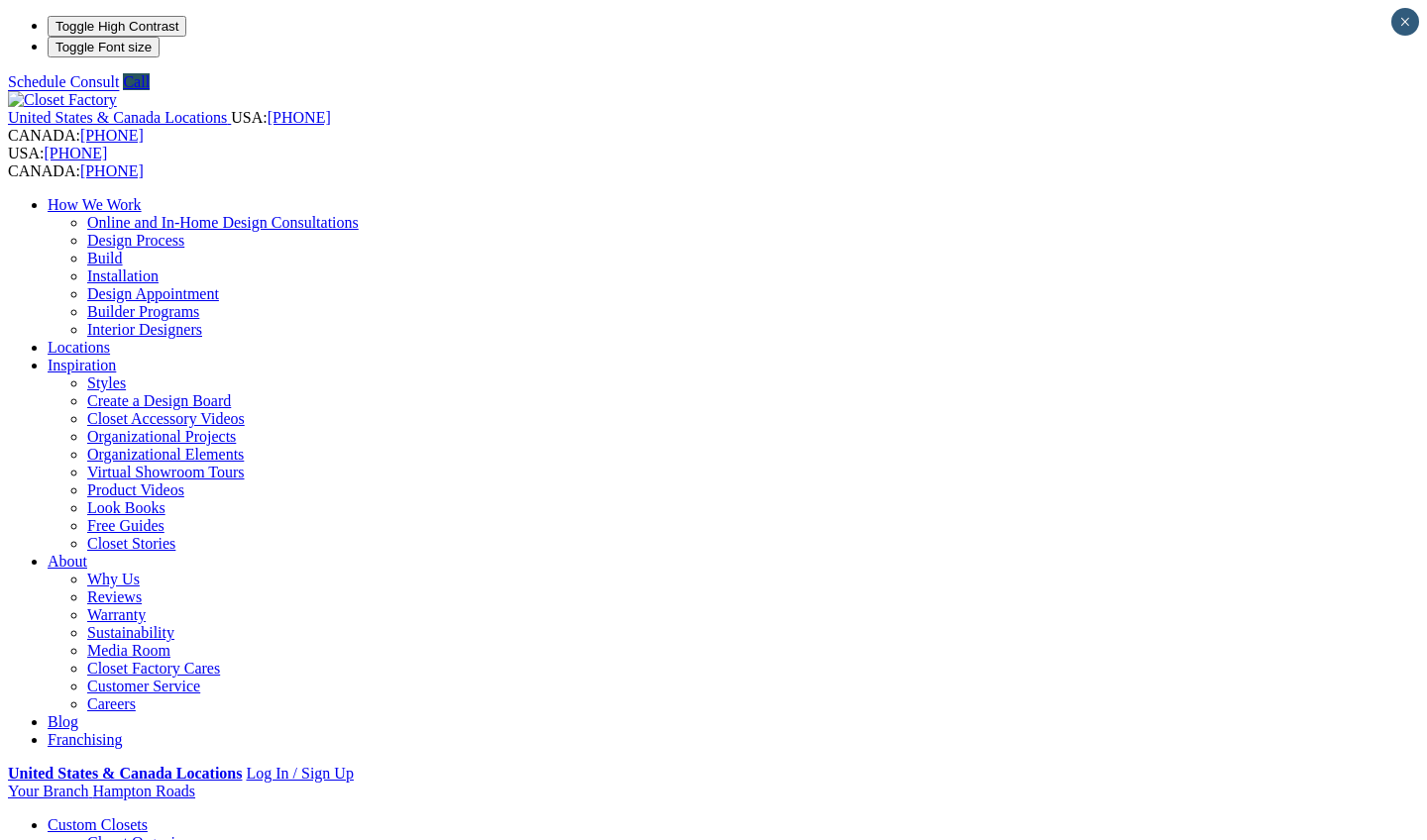 scroll, scrollTop: 0, scrollLeft: 0, axis: both 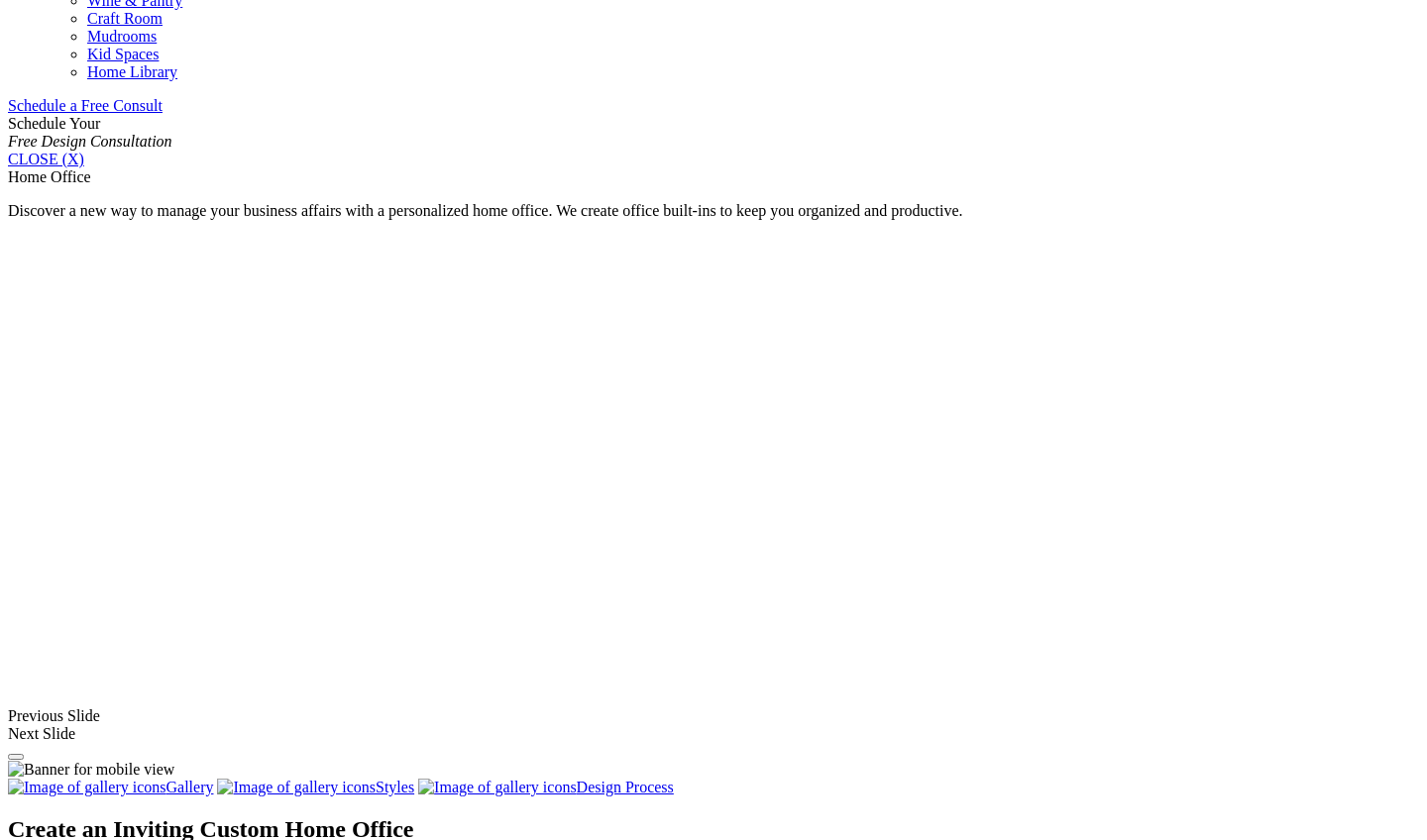 click at bounding box center (73, 1673) 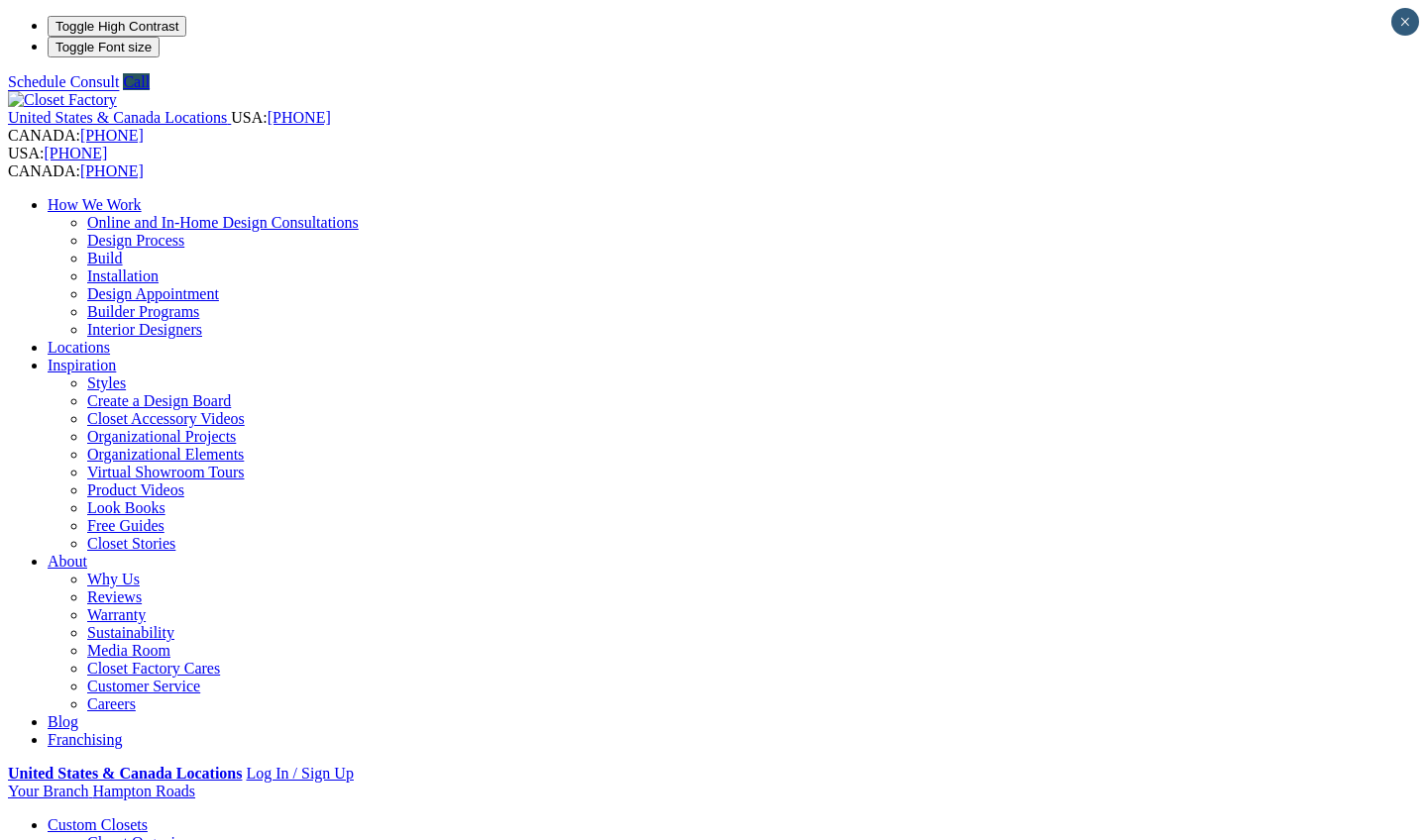 scroll, scrollTop: 0, scrollLeft: 0, axis: both 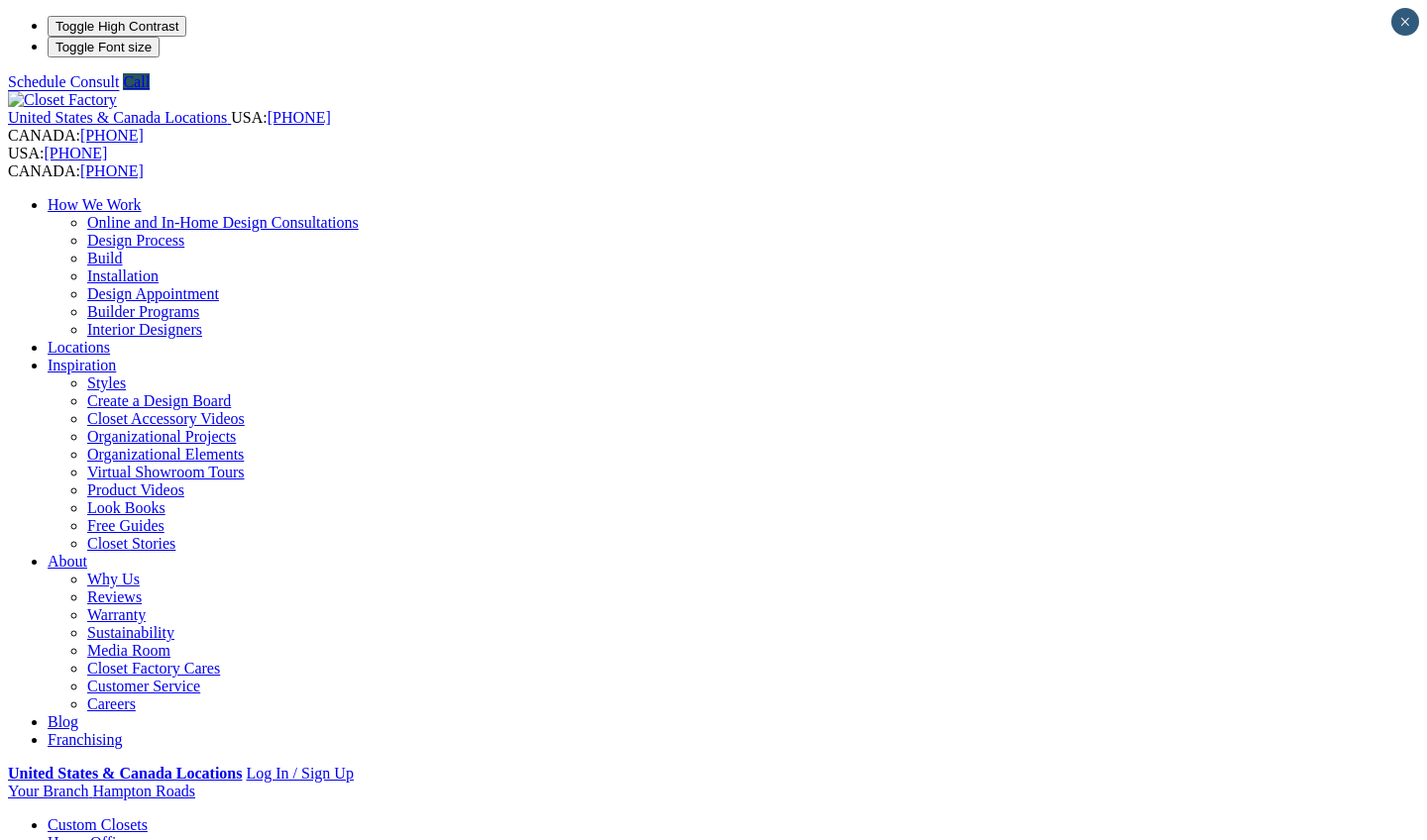 click on "Wall Units" at bounding box center [81, 931] 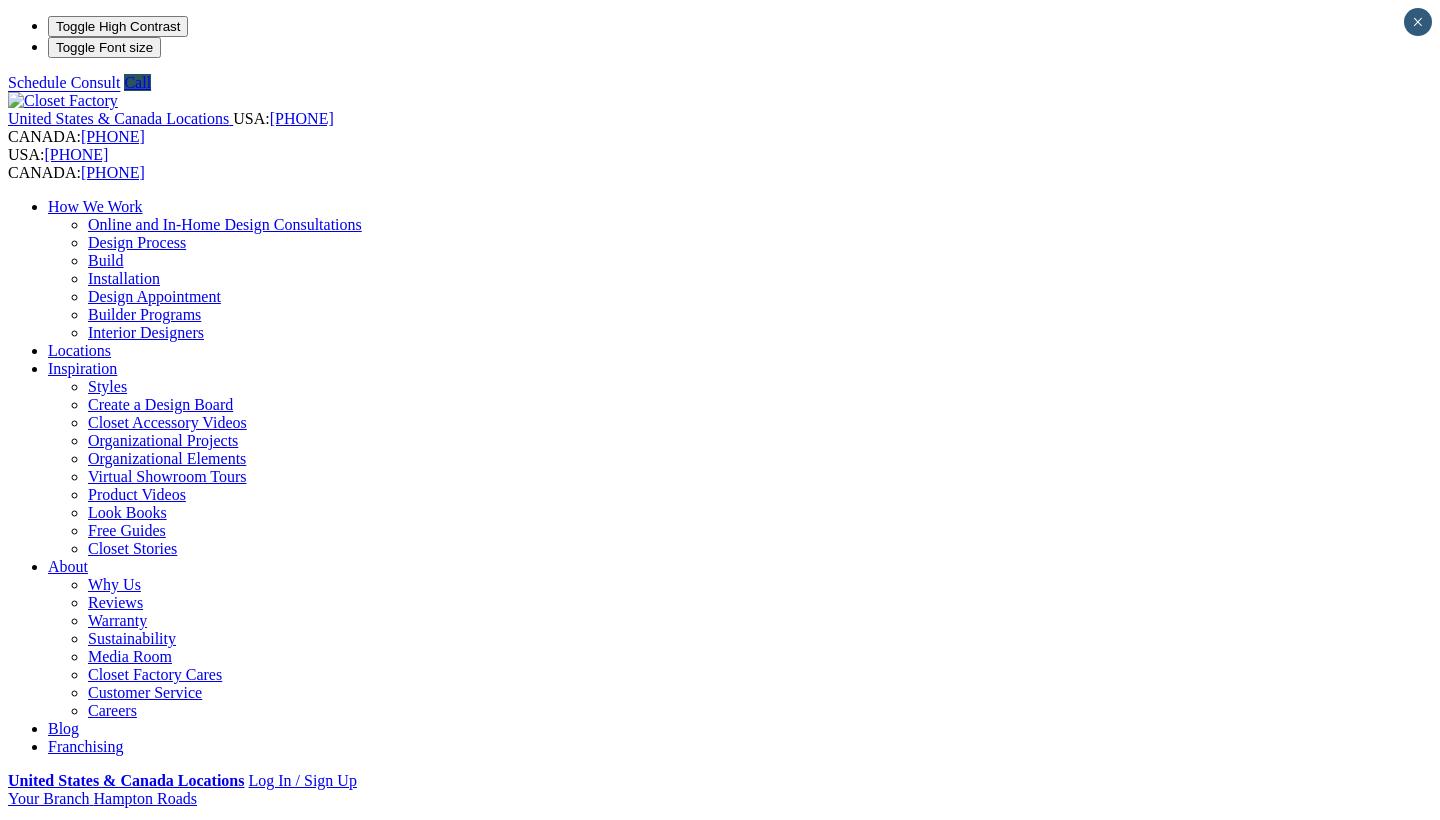 scroll, scrollTop: 0, scrollLeft: 0, axis: both 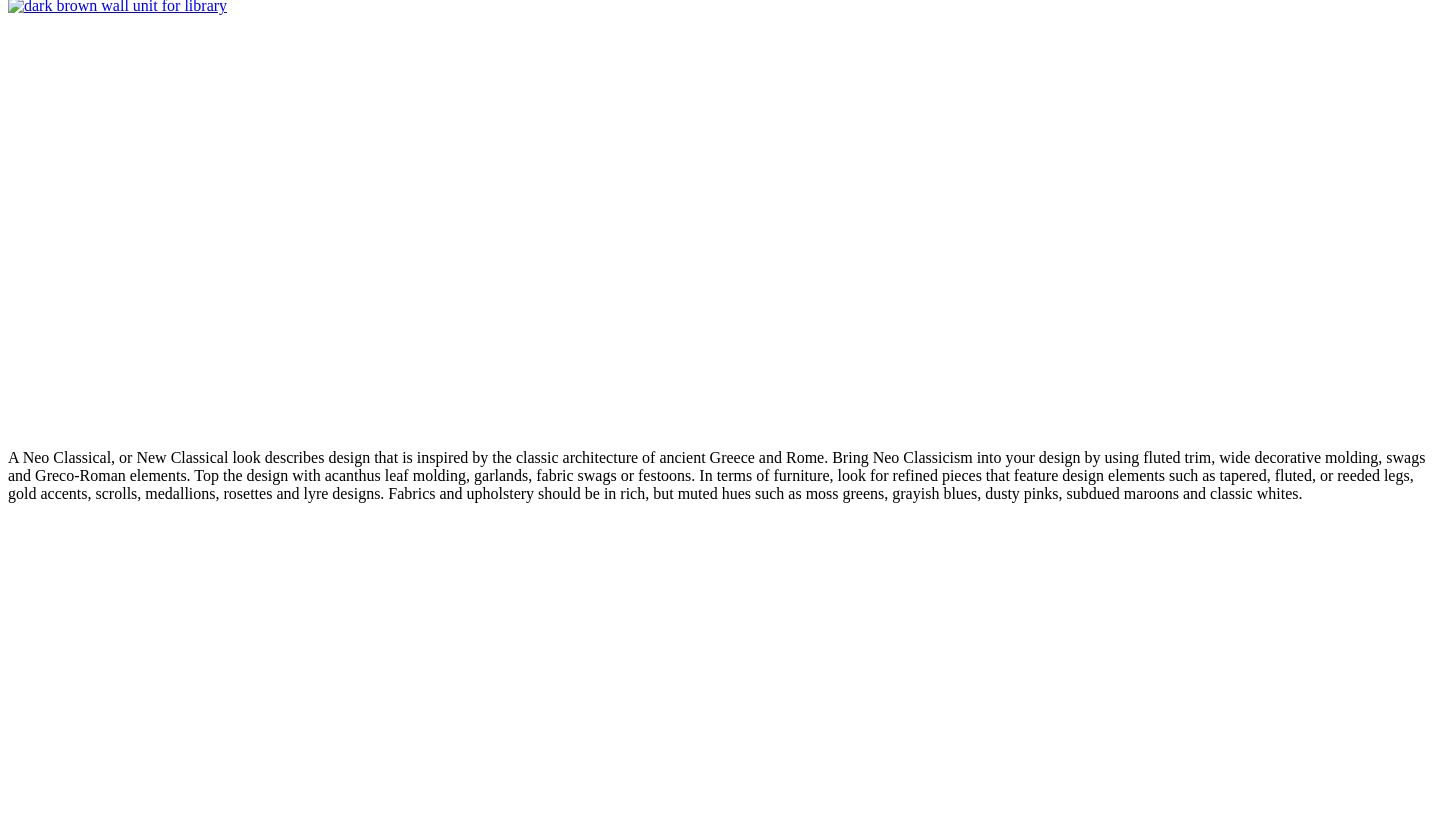 click at bounding box center (37, 3037) 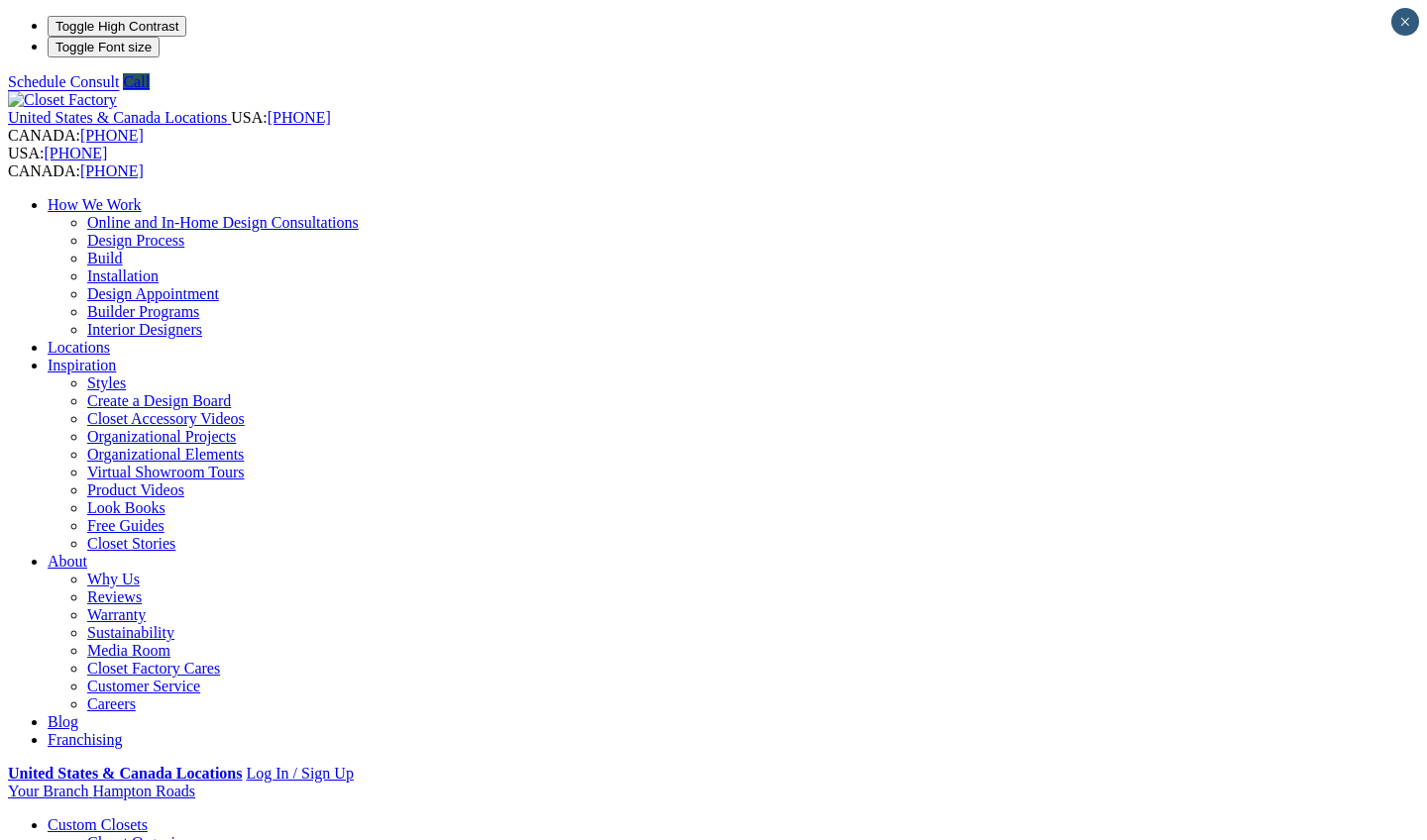 scroll, scrollTop: 0, scrollLeft: 0, axis: both 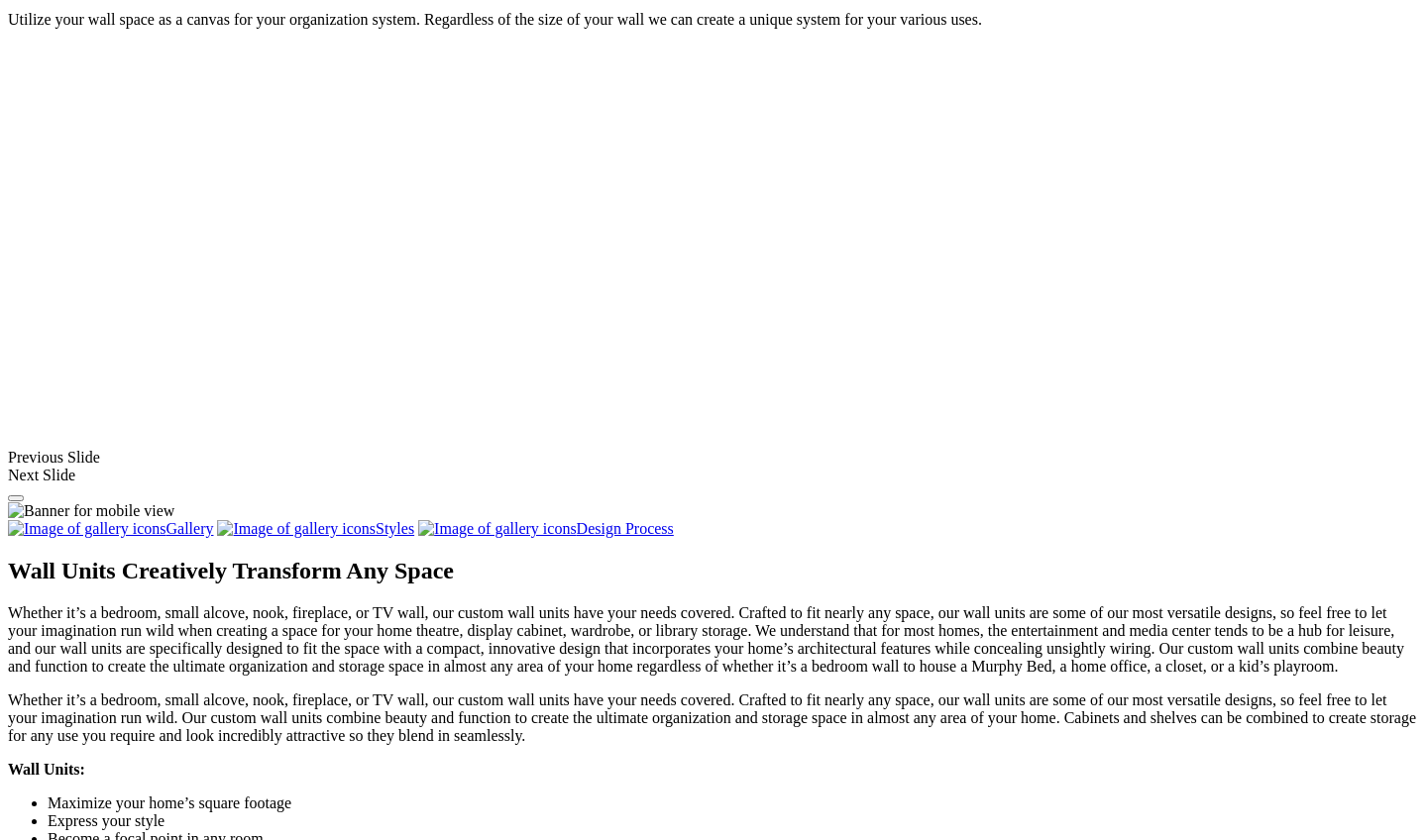 click at bounding box center [56, 1468] 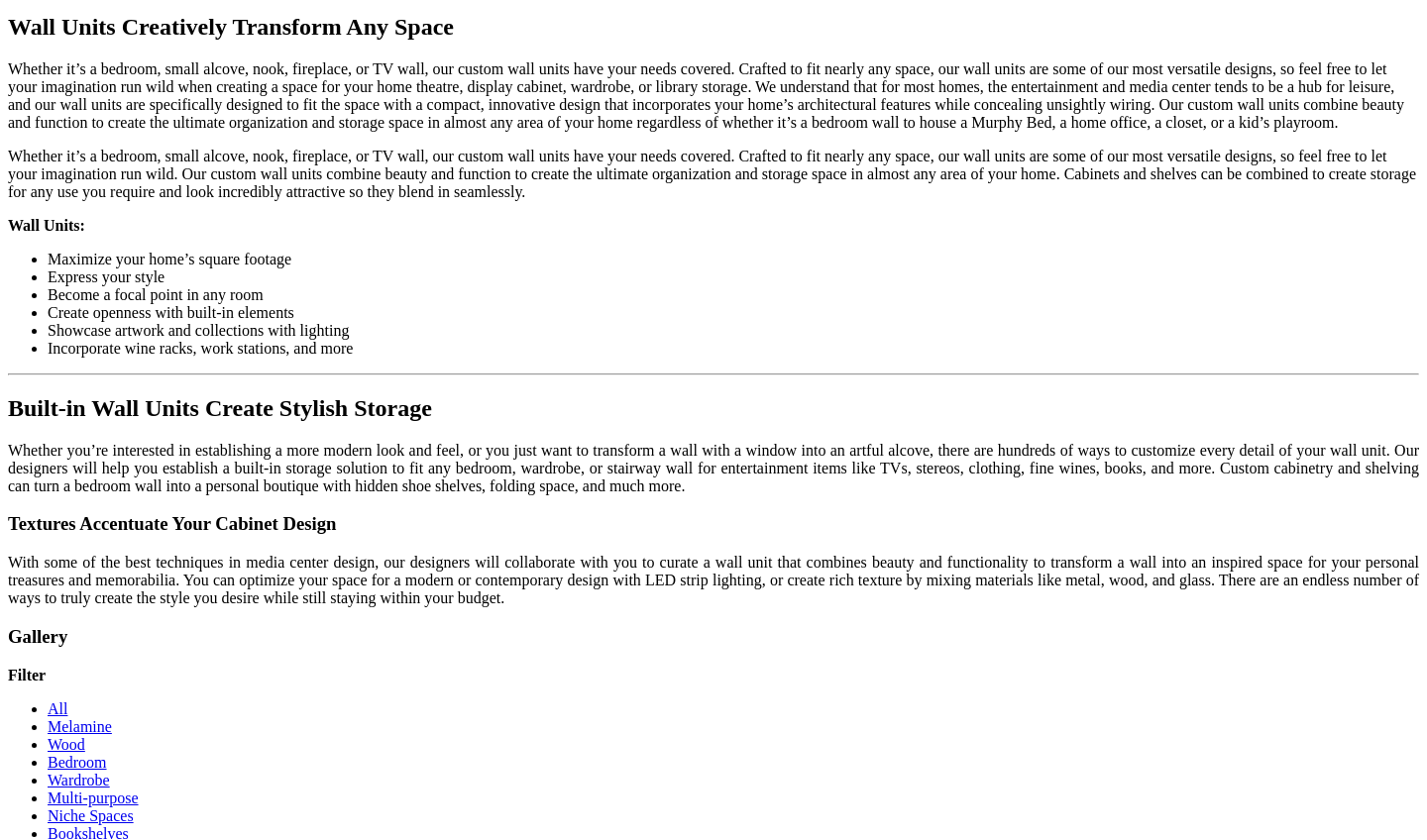 scroll, scrollTop: 1853, scrollLeft: 0, axis: vertical 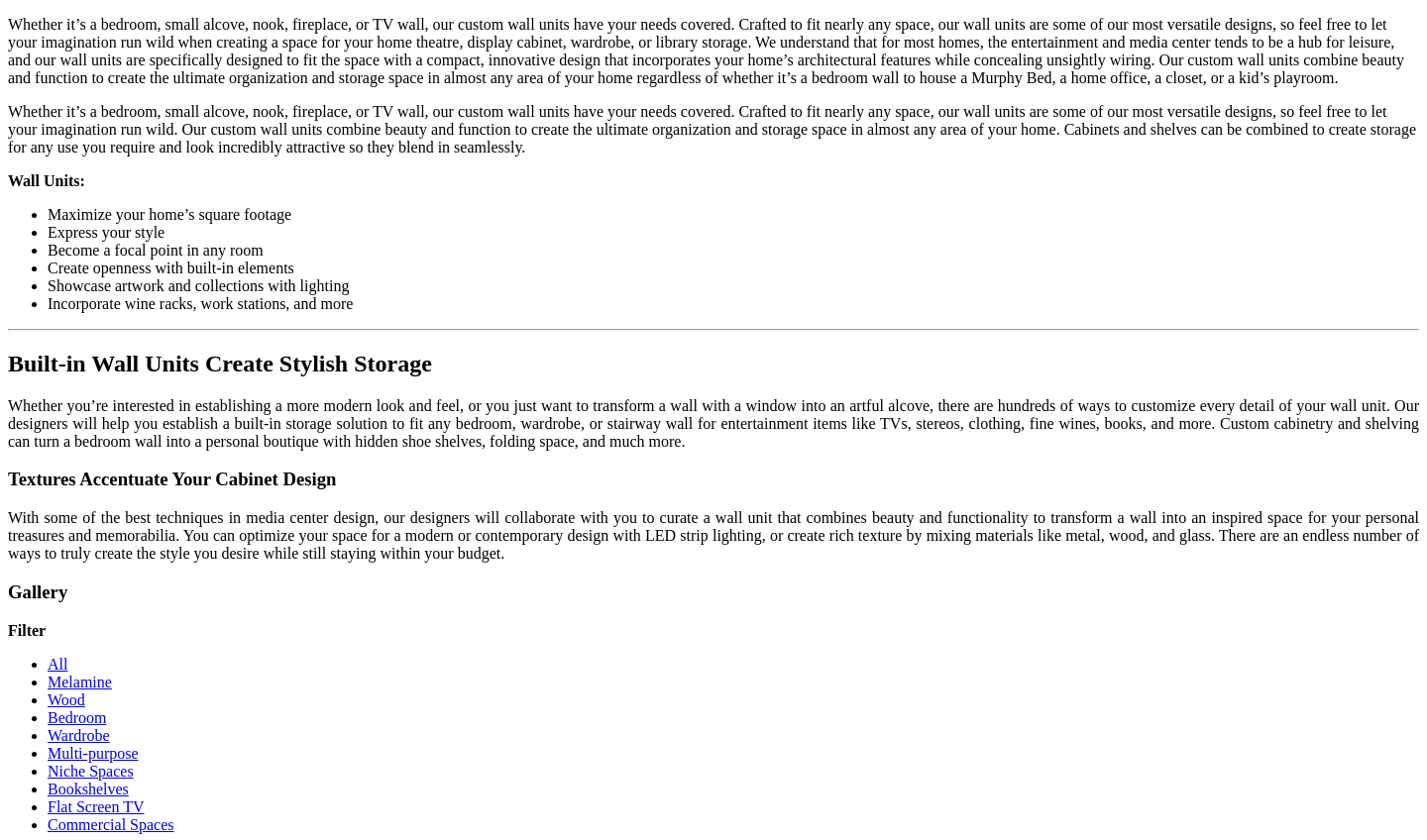 click on "Load More" at bounding box center (44, 1547) 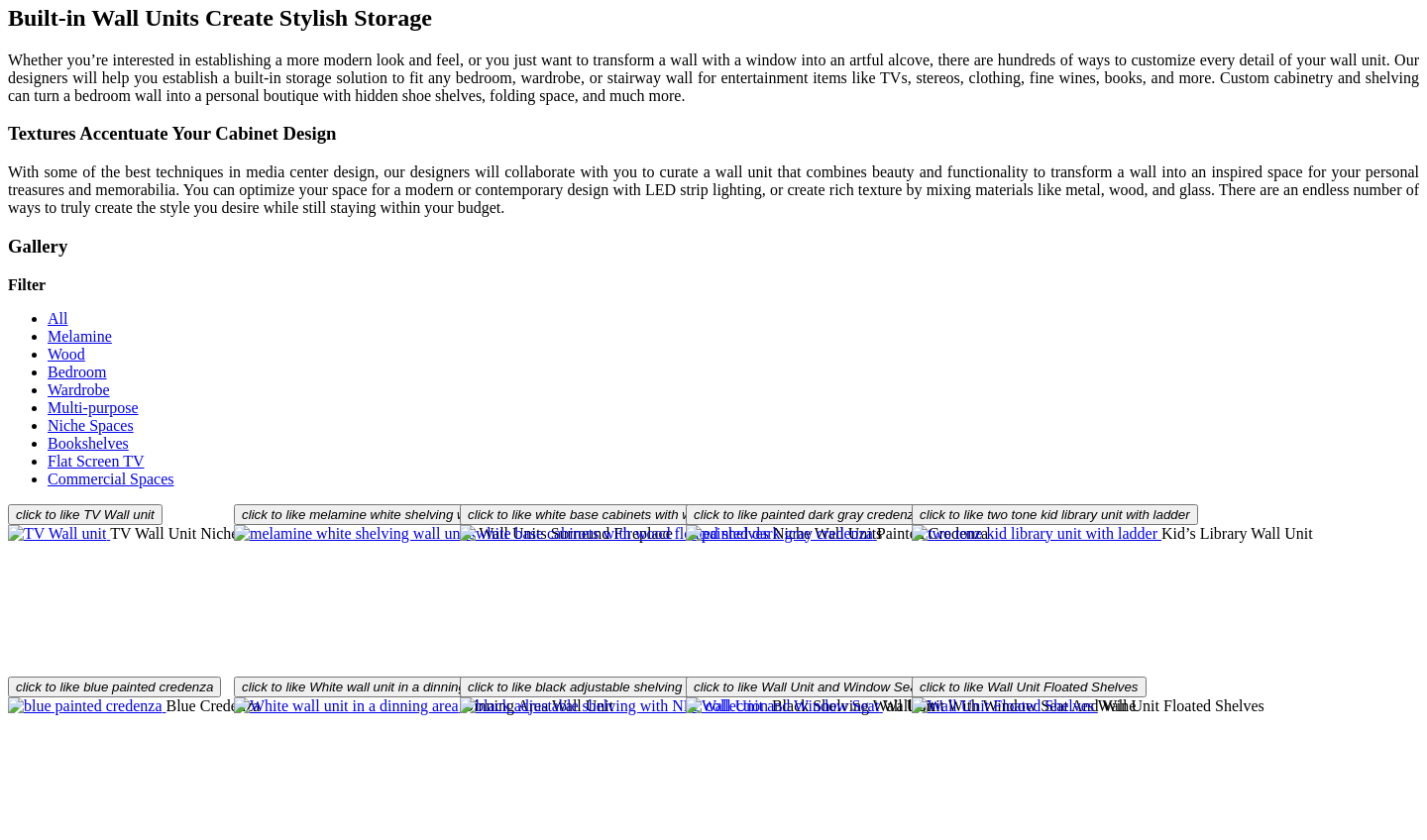 scroll, scrollTop: 2200, scrollLeft: 0, axis: vertical 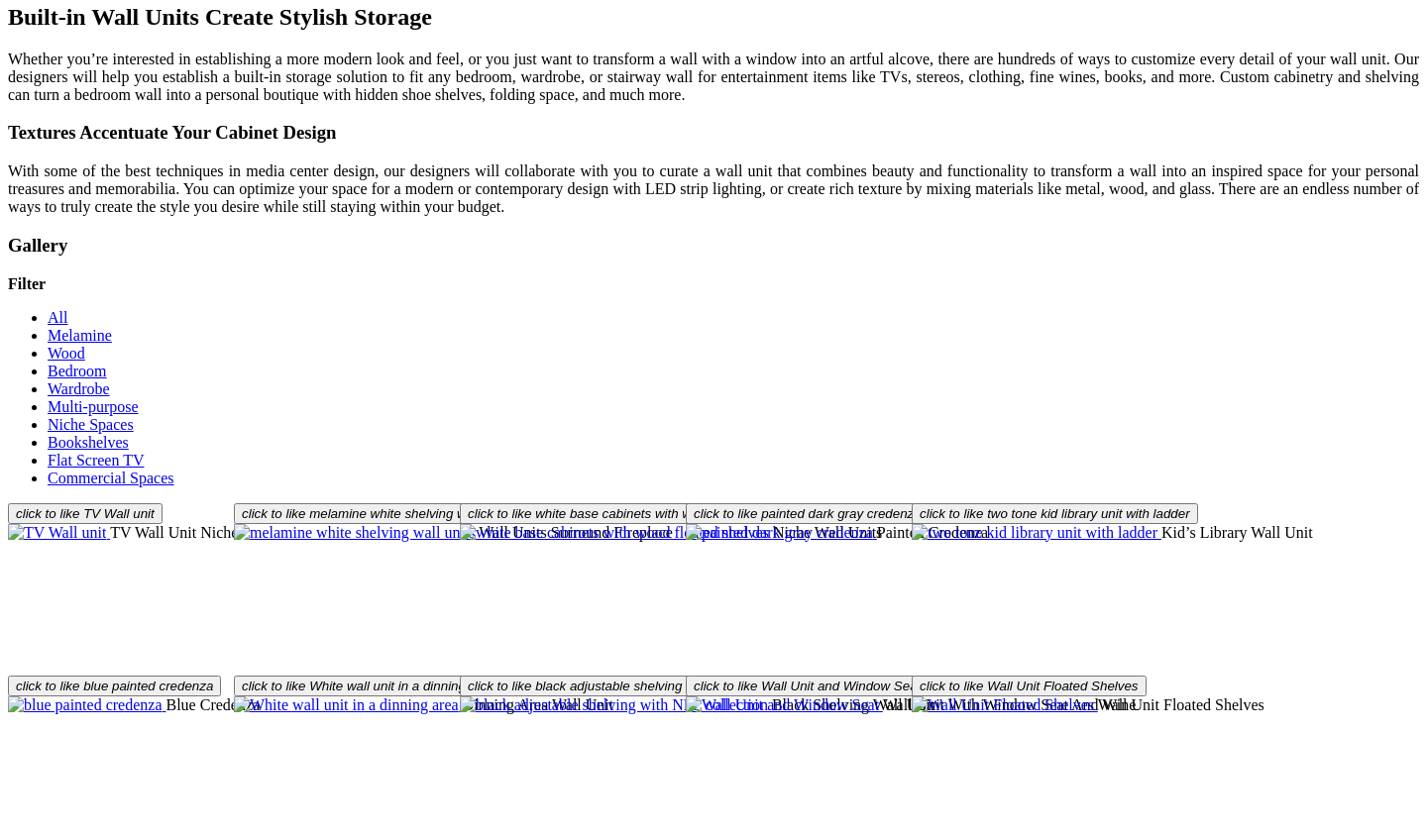 click at bounding box center (604, 1222) 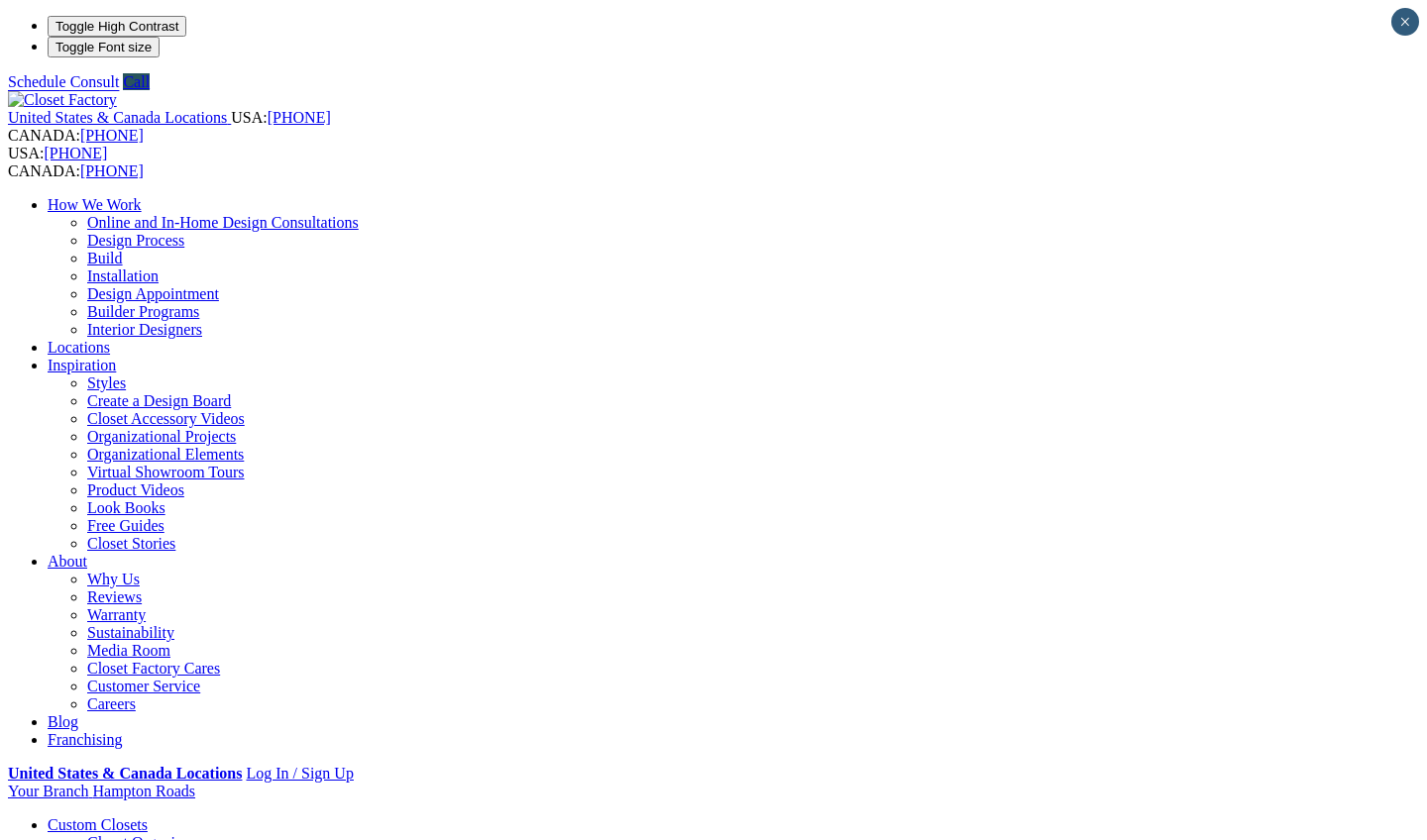 scroll, scrollTop: 0, scrollLeft: 0, axis: both 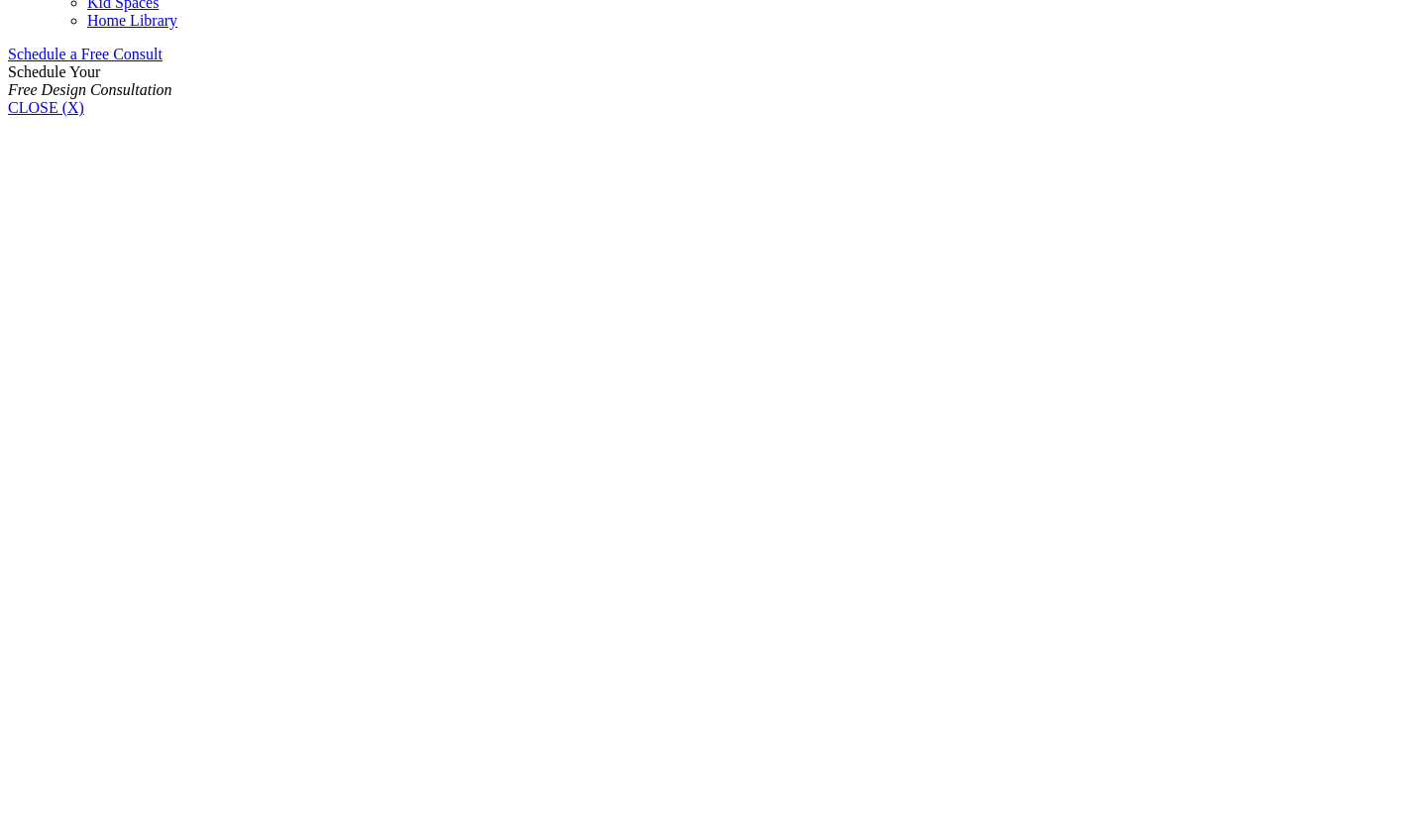 click on "Craft Room" at bounding box center [125, -34] 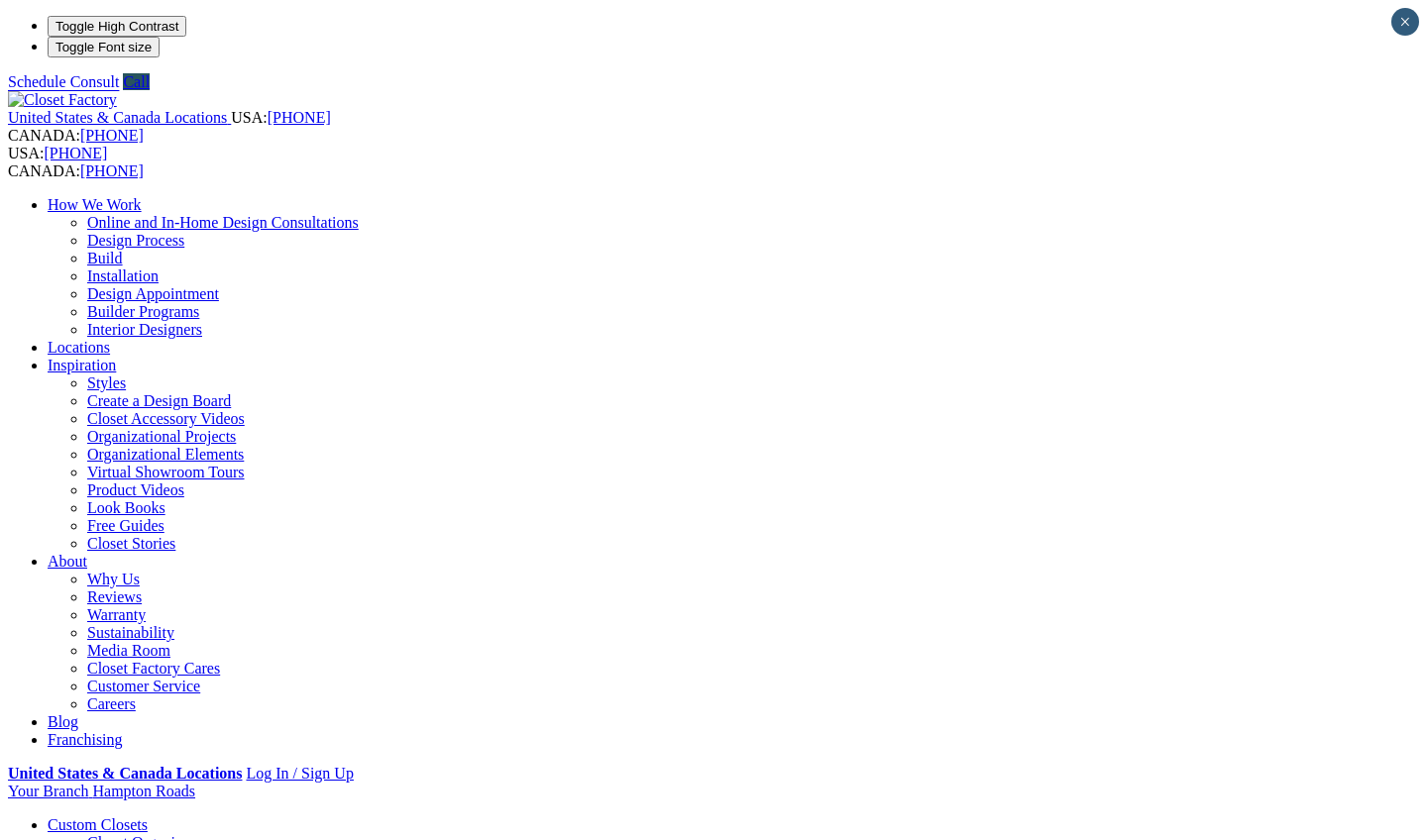 scroll, scrollTop: 0, scrollLeft: 0, axis: both 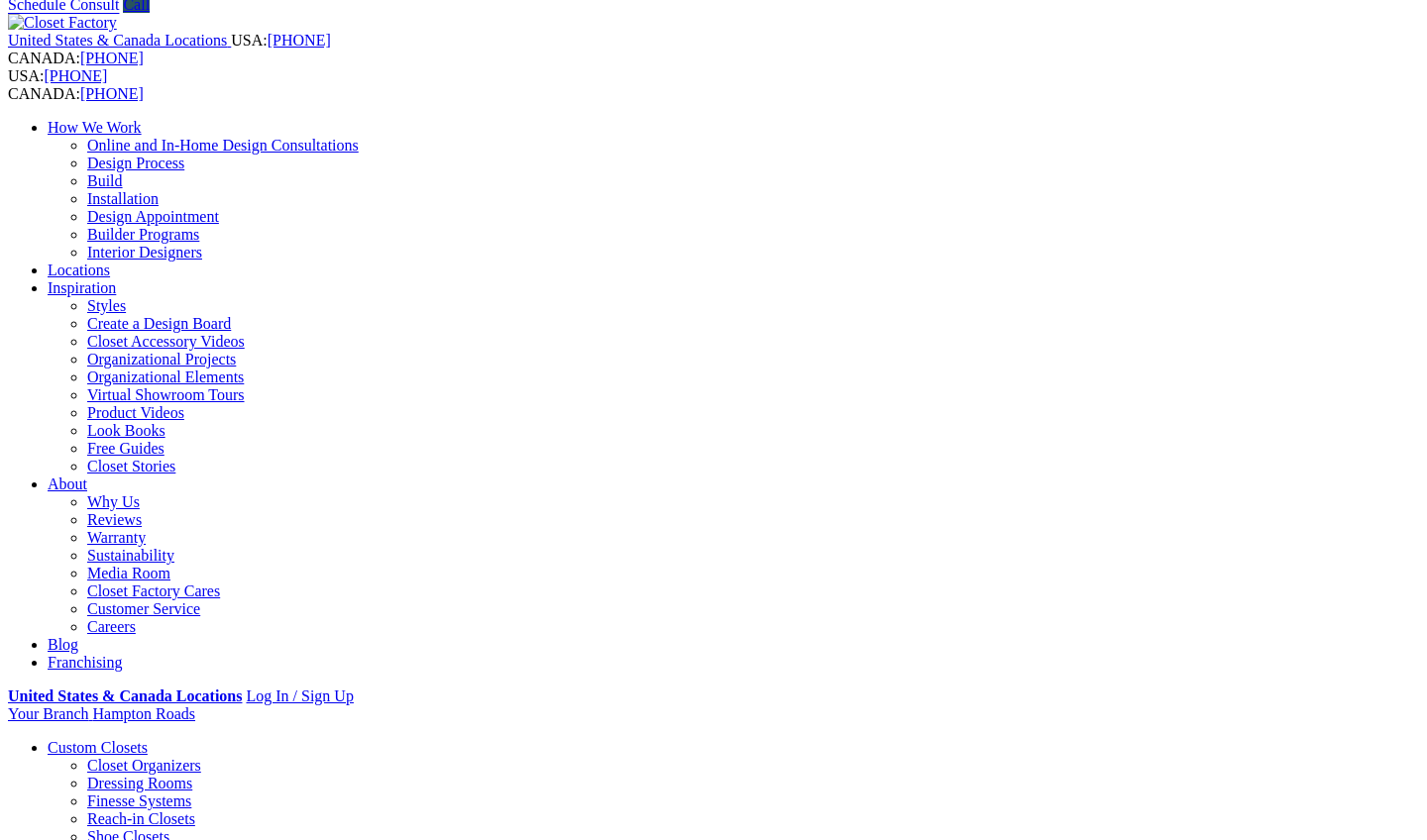 click on "Next Slide" at bounding box center (714, 1877) 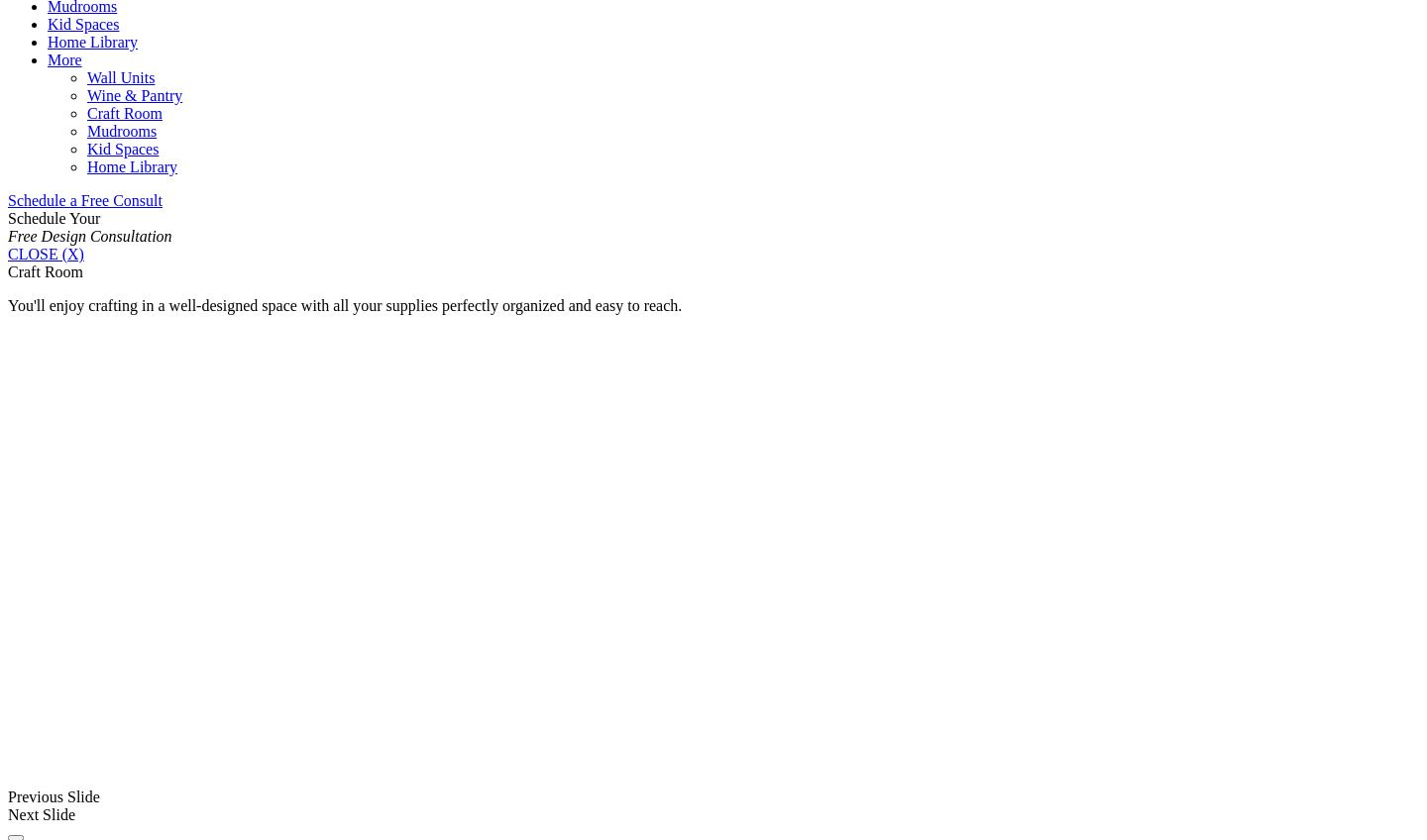 scroll, scrollTop: 1208, scrollLeft: 0, axis: vertical 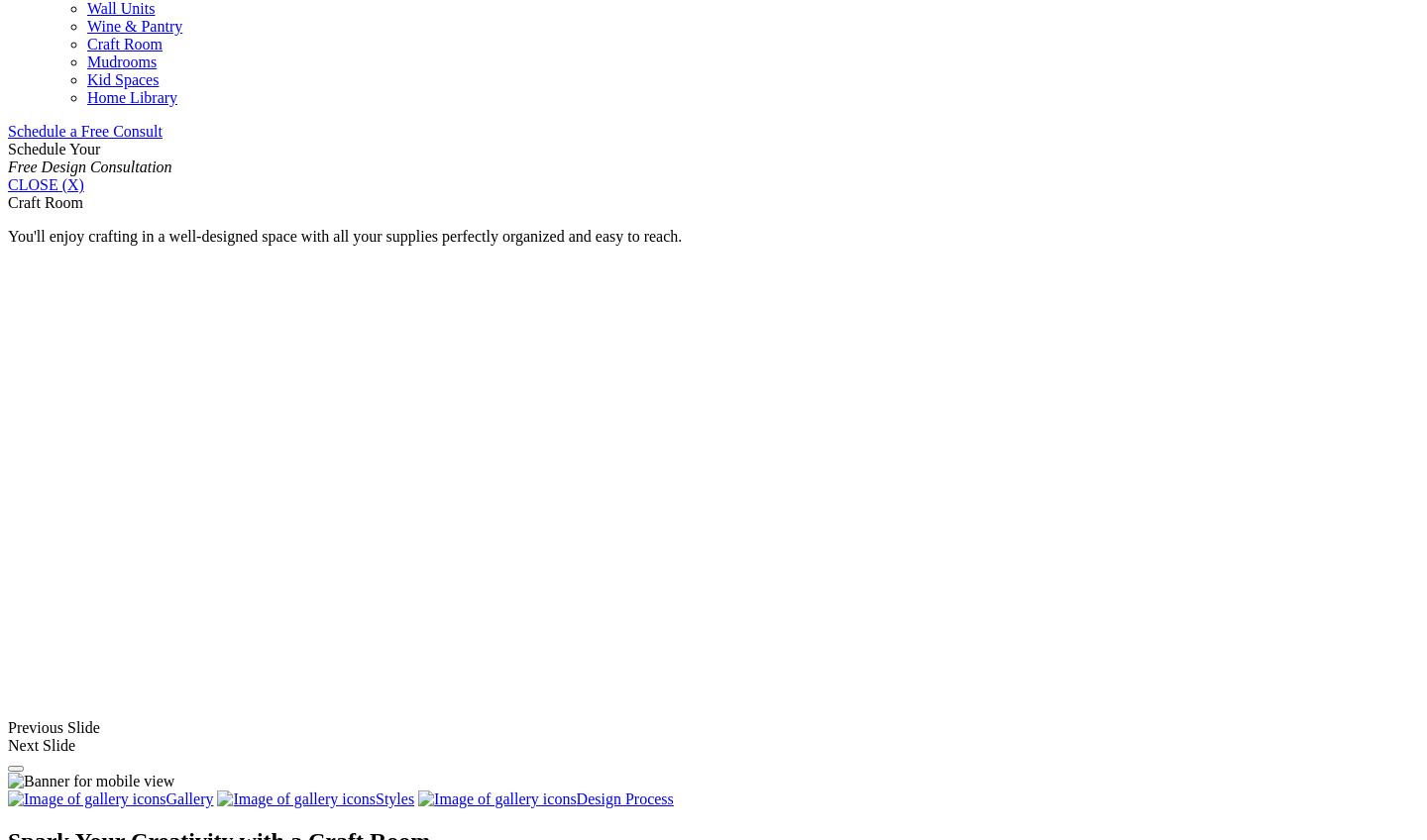 click at bounding box center [199, 1631] 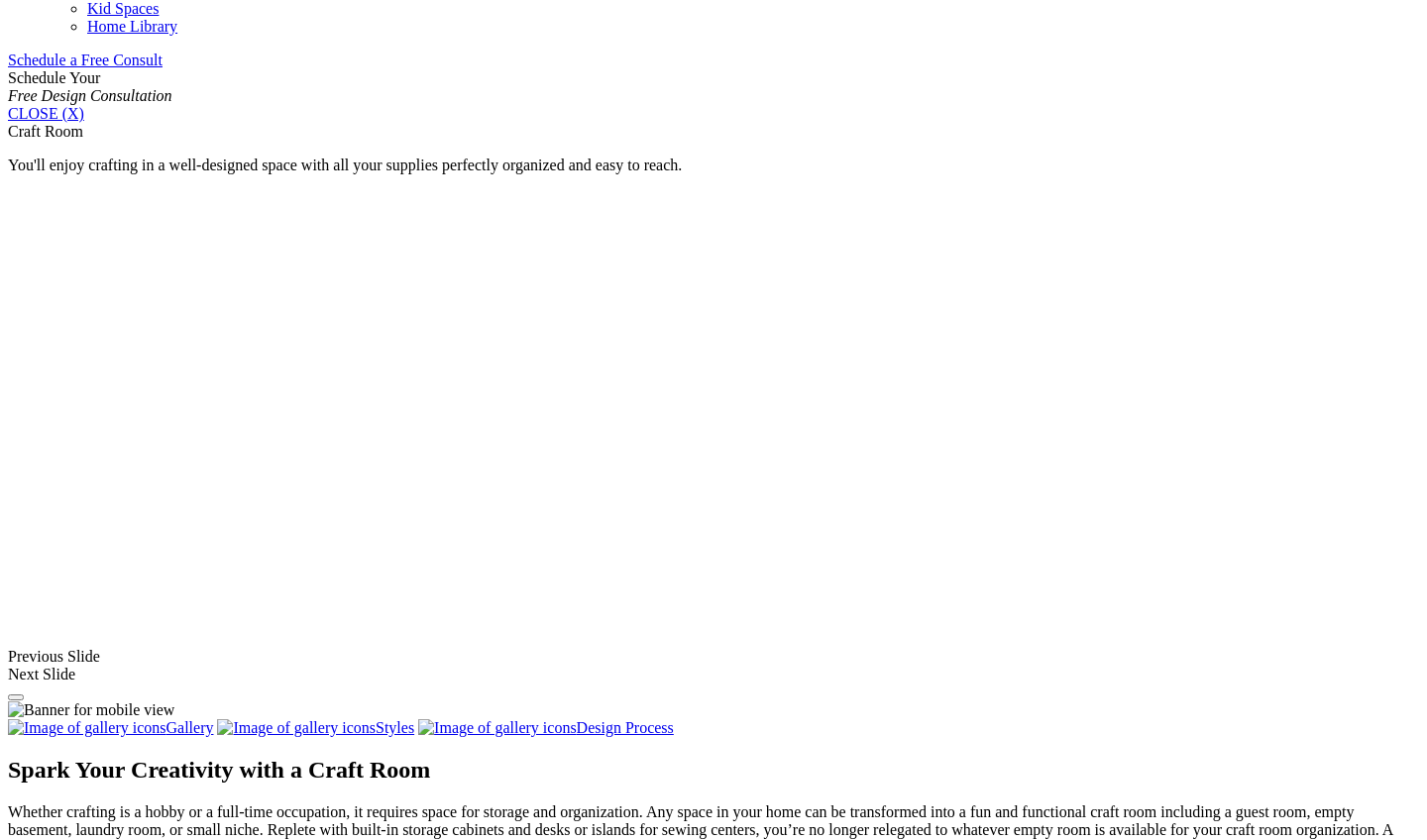 click on "click to like craft space for wrapping paper supplies and other projects
click to like art room shelving and desk
Wrapping Station and Craft Room
click to like White wall bed unit in a craft room with the bed open
white-wall-bed-craftroom-1
click to like White wall bed unit in a craft room
white-wall-bed-craftroom-4
click to like Craft room wall with wrapping station
Orlando Craft Room View 2
click to like large craft room with very large island
Orlando Craft Room View 1
click to like VB Craft Space green walls
Craft Wrapping Station
click to like Basement craft room in high gloss white feature cabinets
Craft Rooms_16
click to like basement craft space with custom designed and installed art drawers
Craft Rooms_15
click to like Craft room storage cabinets in a closet filled with storage and supplies" at bounding box center [714, 1798] 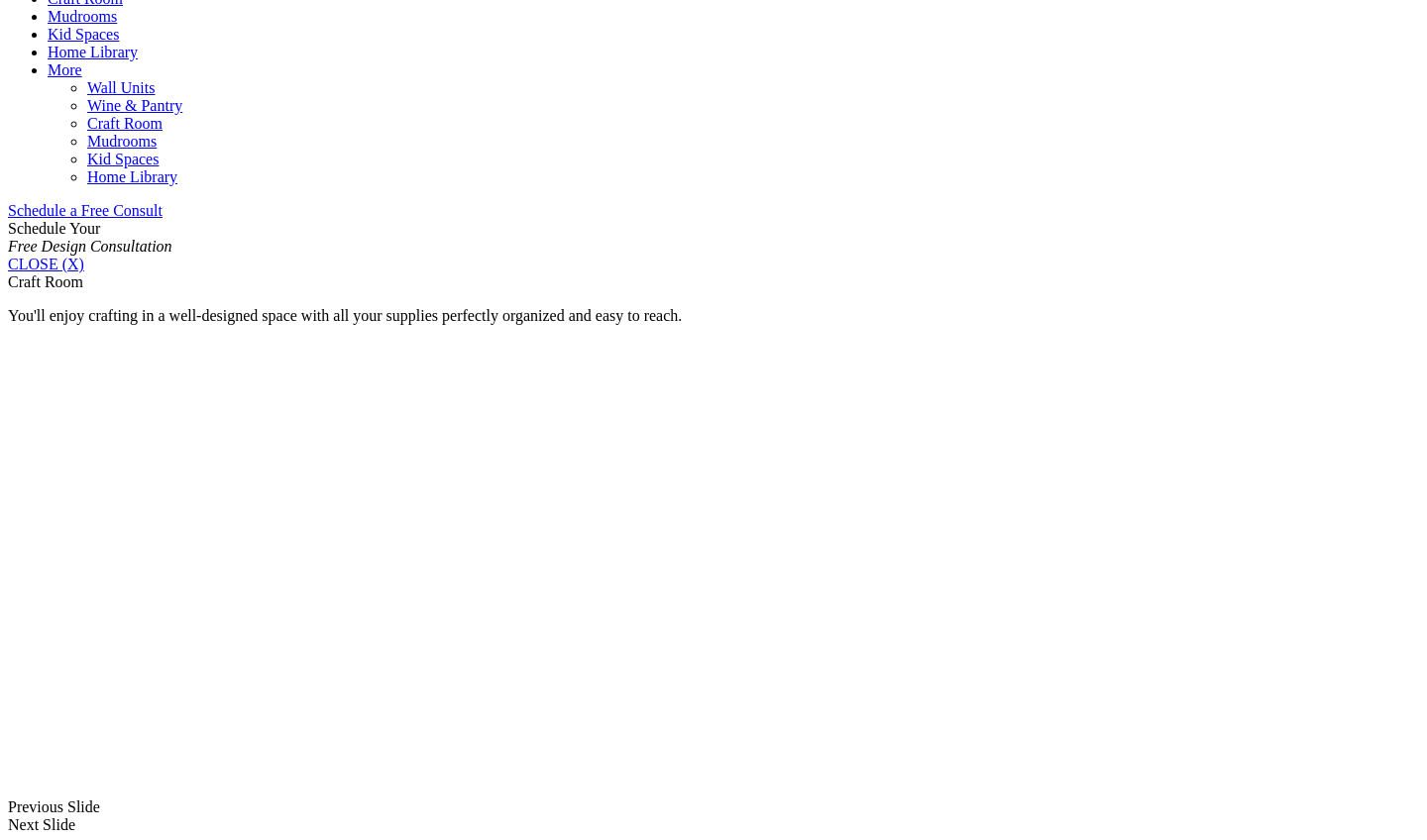 scroll, scrollTop: 1118, scrollLeft: 0, axis: vertical 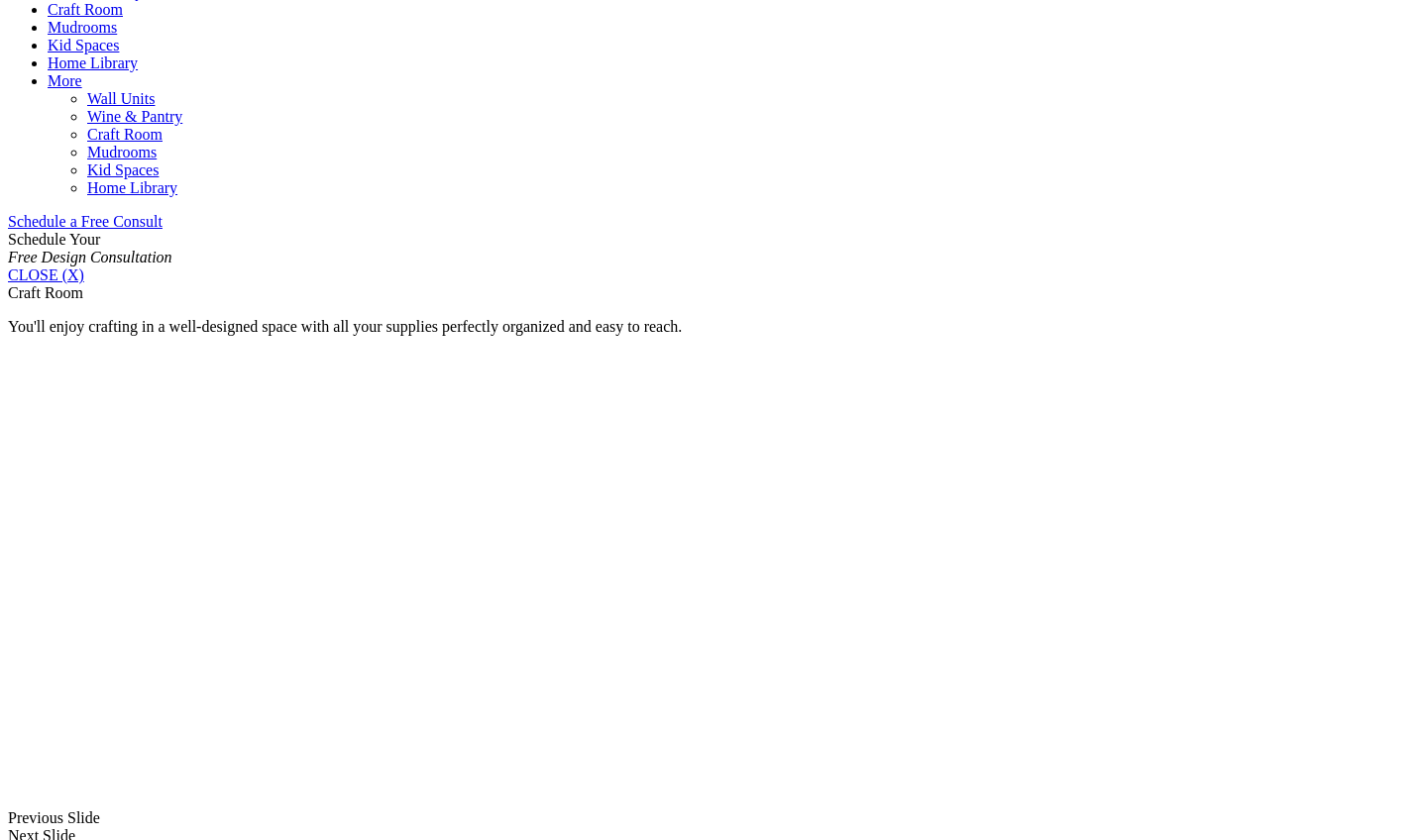 click on "Multiple Work Stations" at bounding box center [122, 1666] 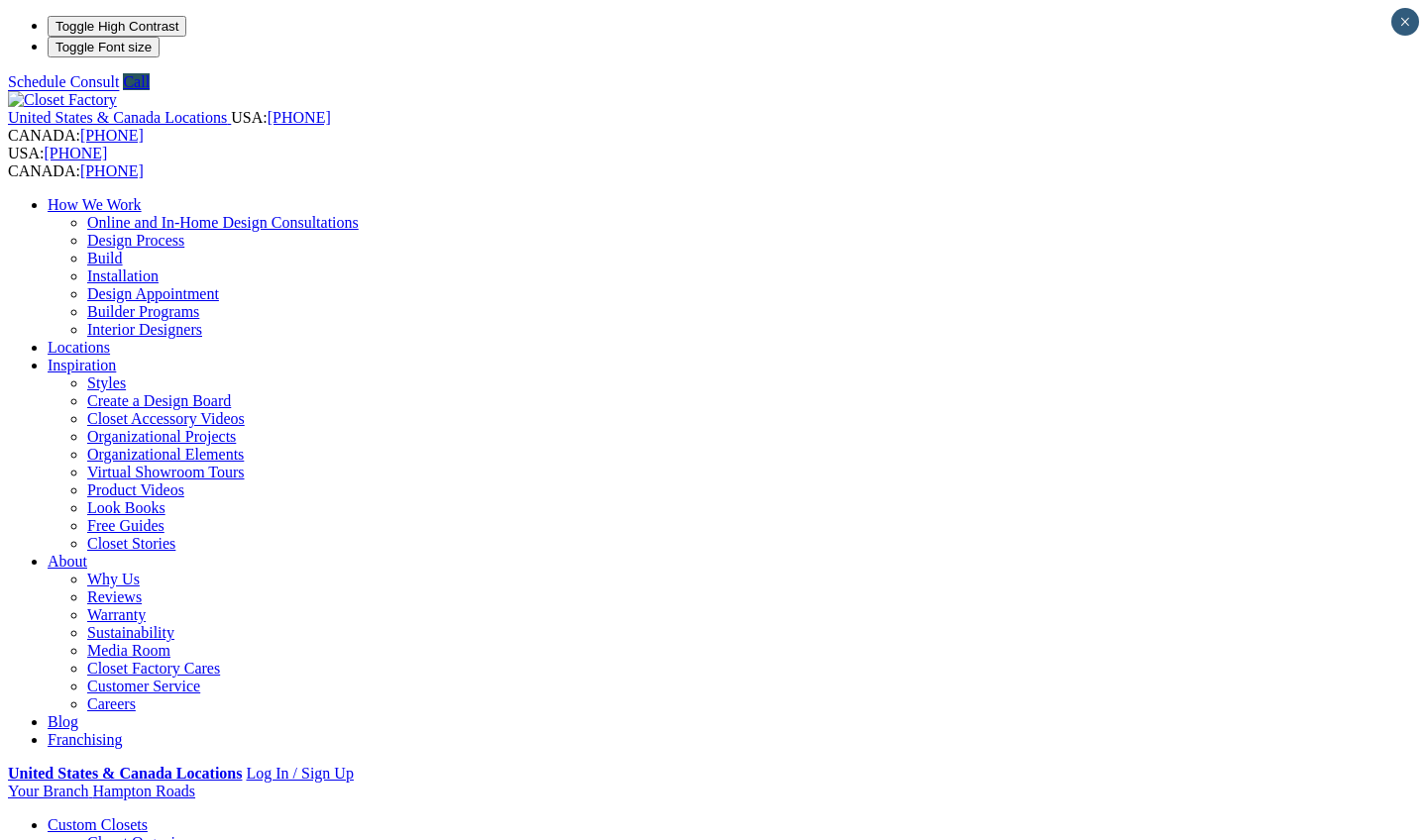 scroll, scrollTop: 0, scrollLeft: 0, axis: both 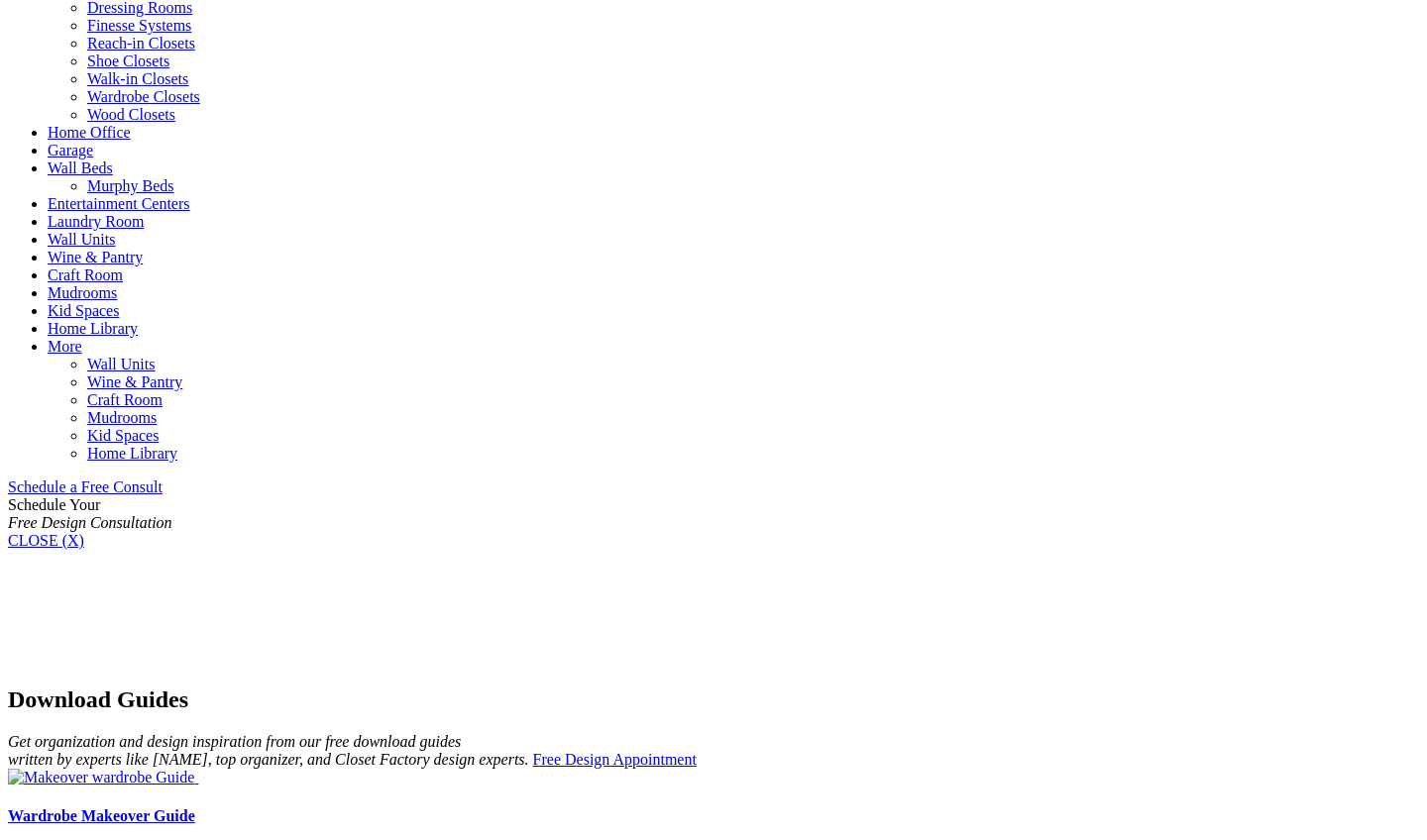 click at bounding box center [191, 4266] 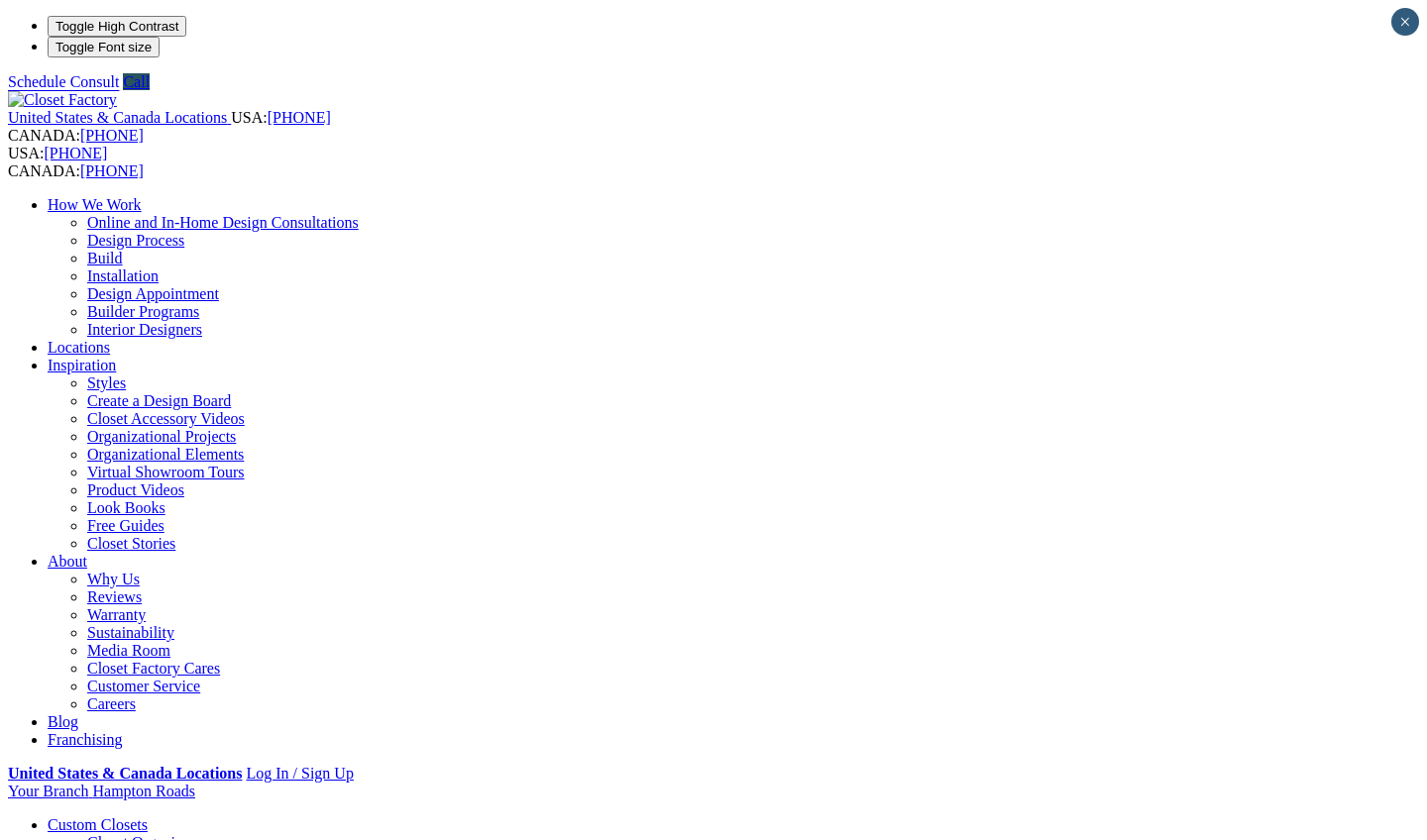 scroll, scrollTop: 0, scrollLeft: 0, axis: both 